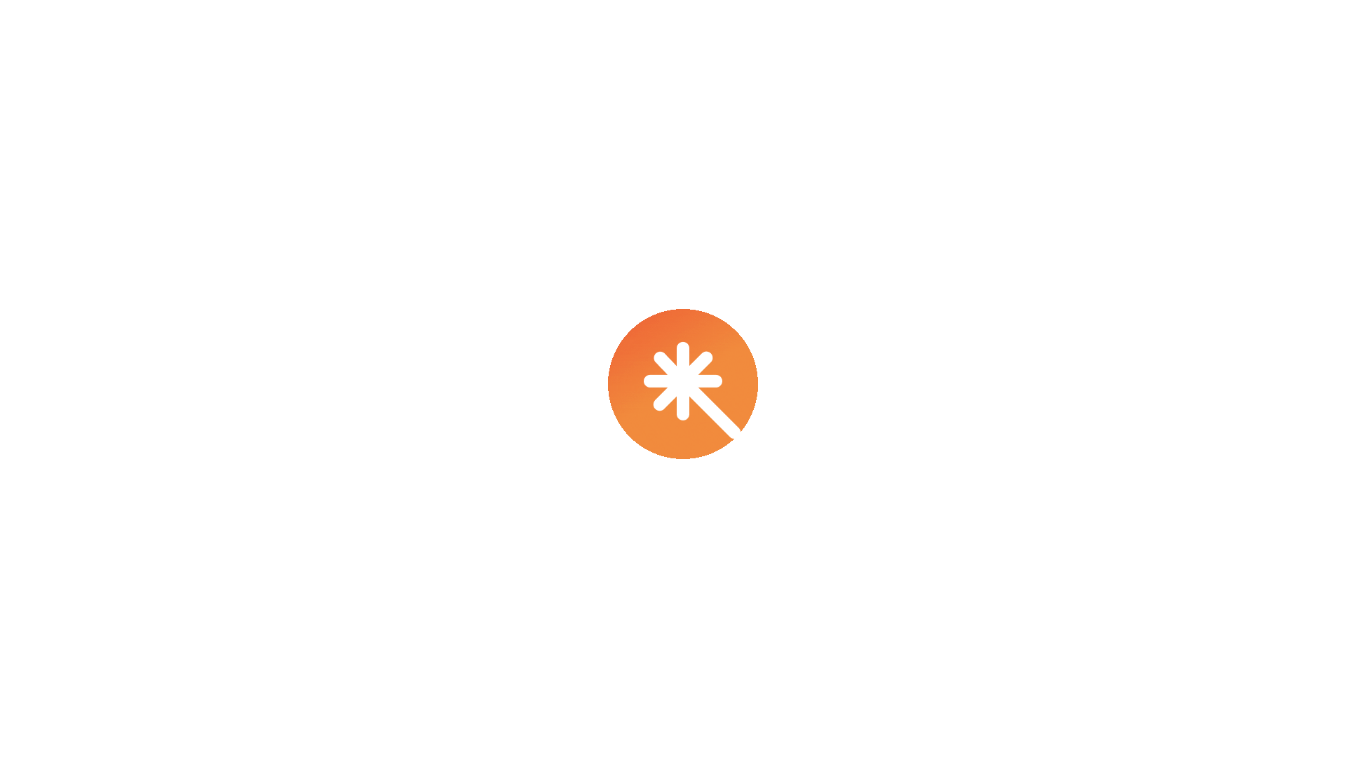 scroll, scrollTop: 0, scrollLeft: 0, axis: both 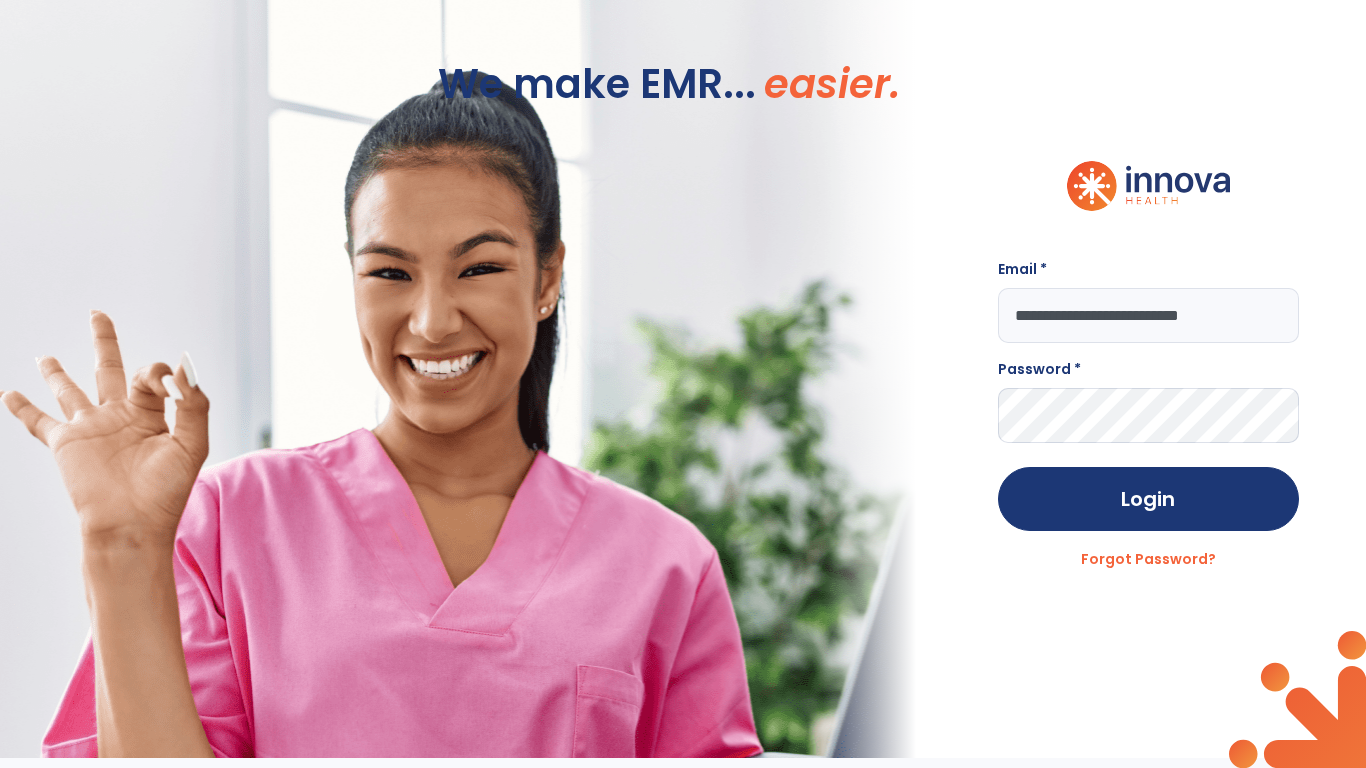 type on "**********" 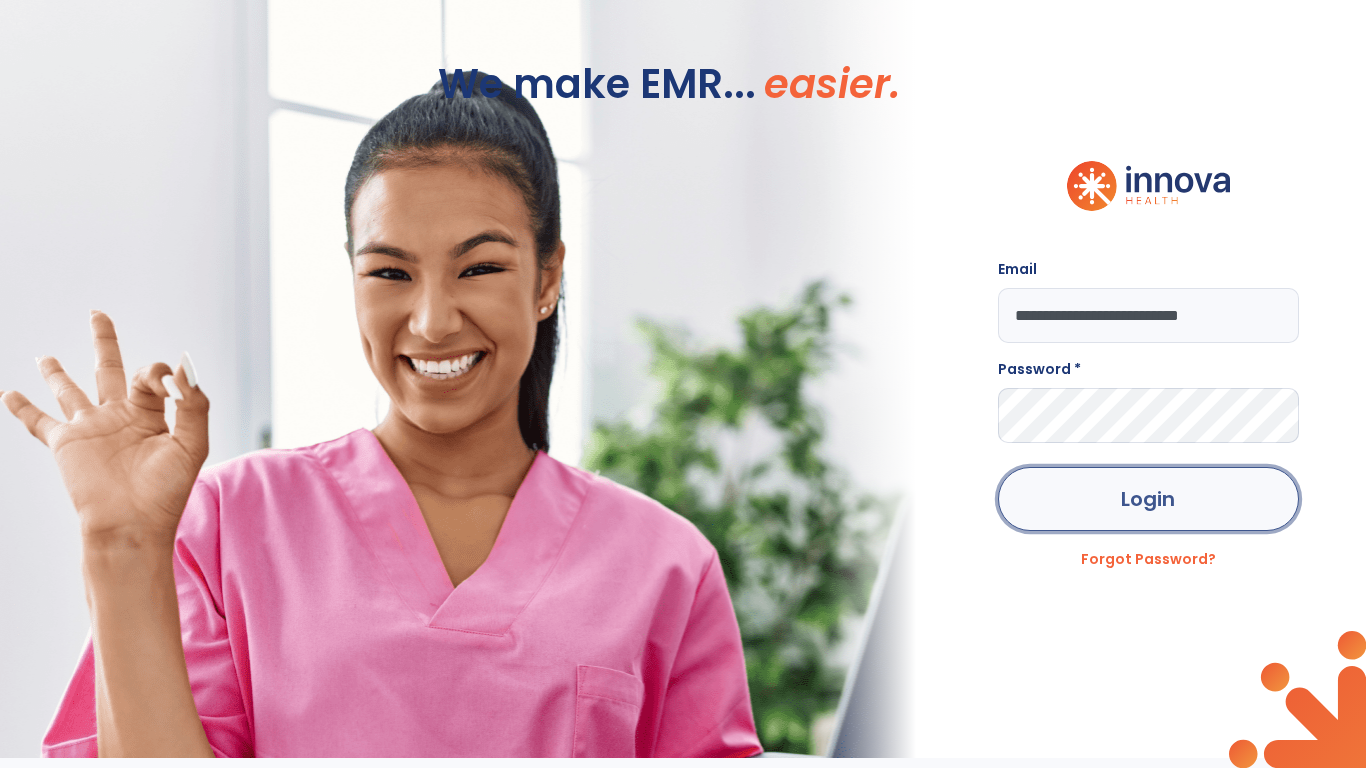 click on "Login" 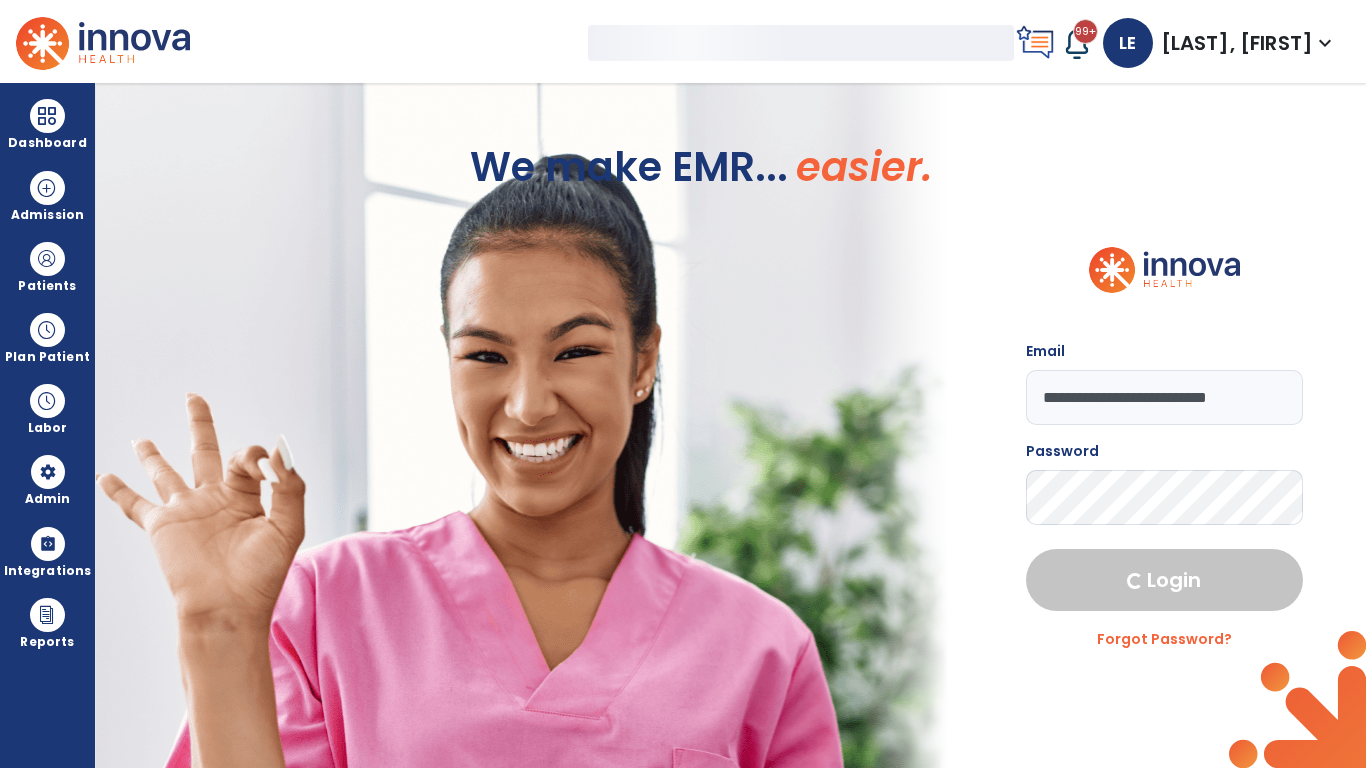 select on "***" 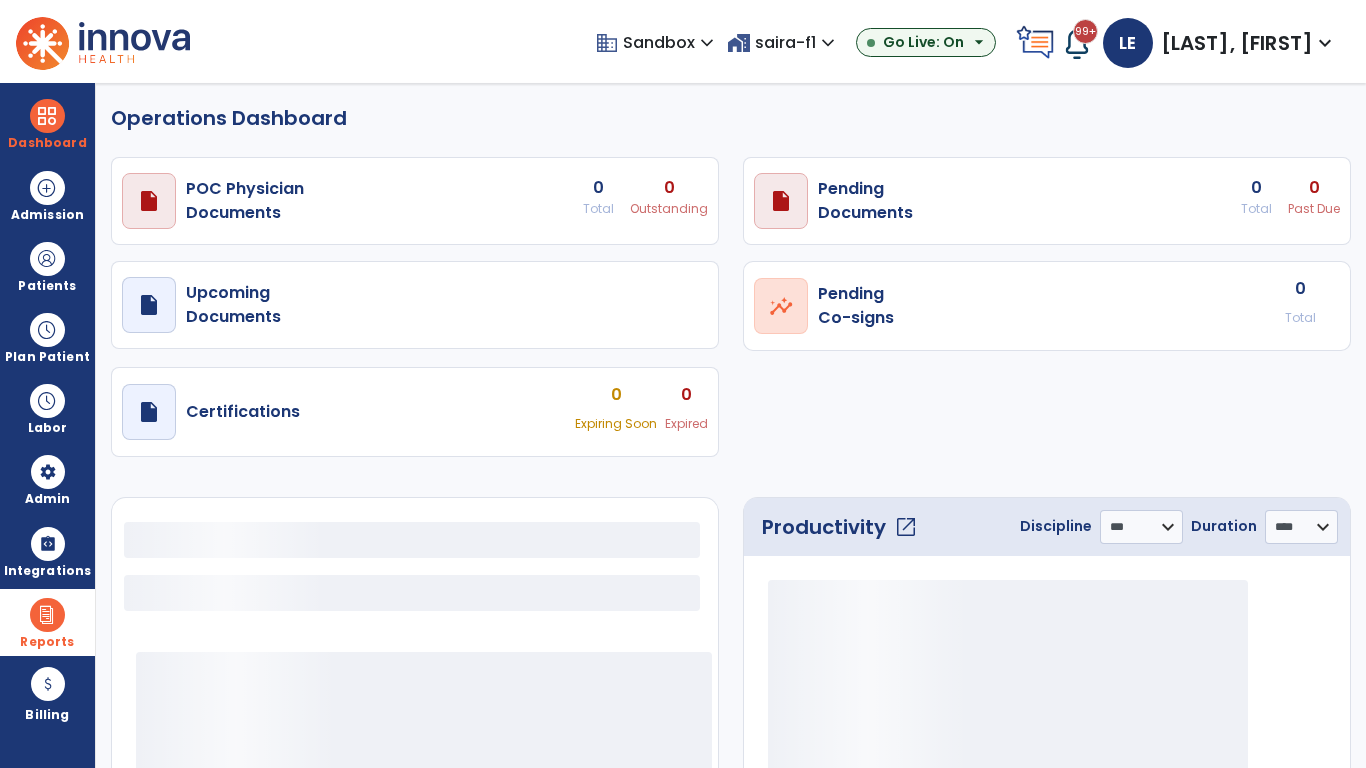 click at bounding box center [47, 615] 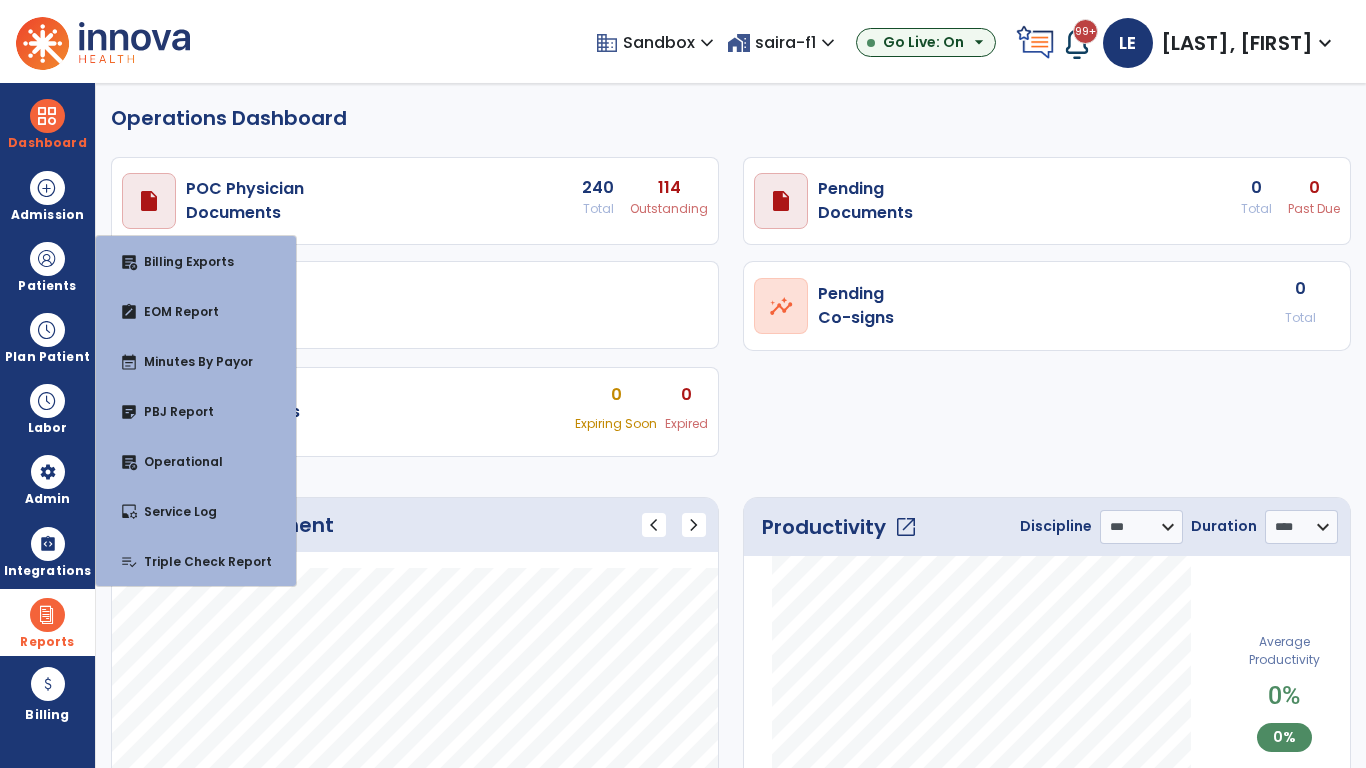 select on "***" 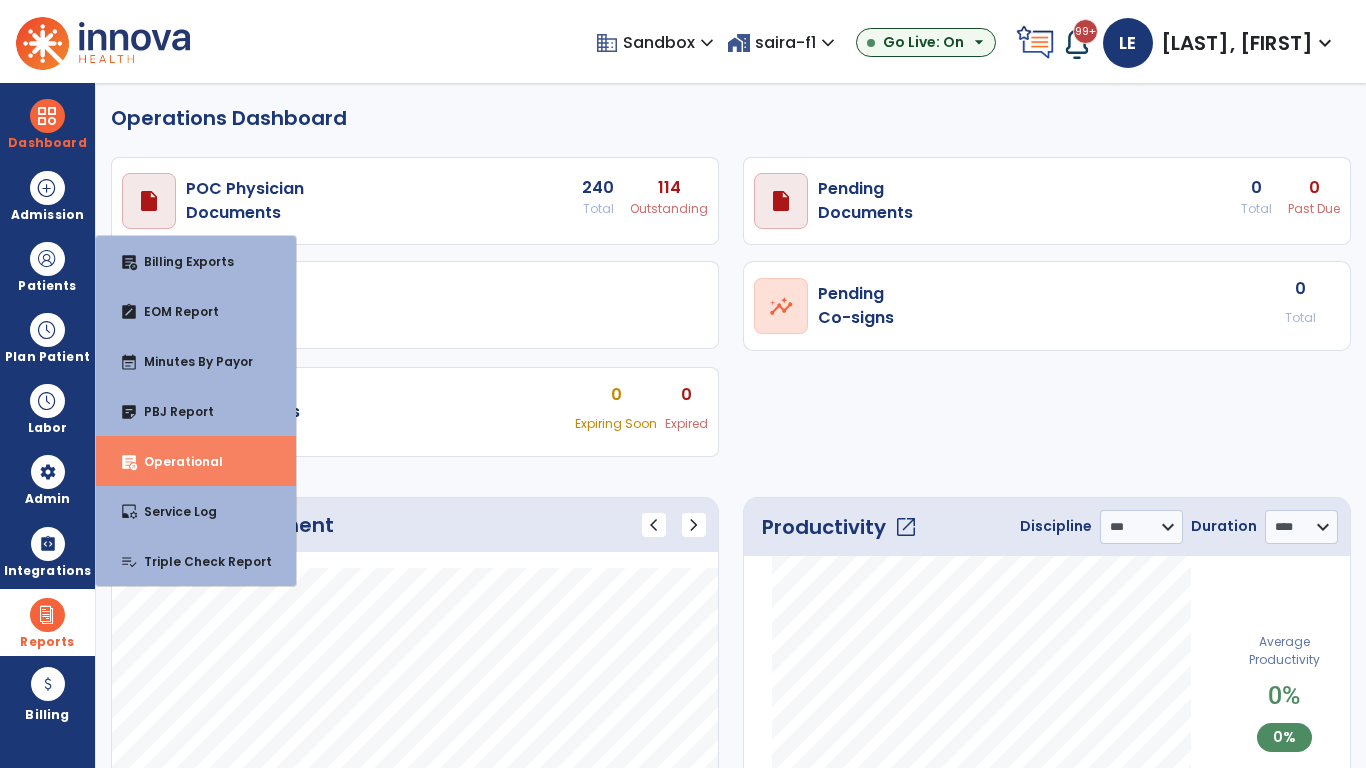 click on "Operational" at bounding box center [175, 461] 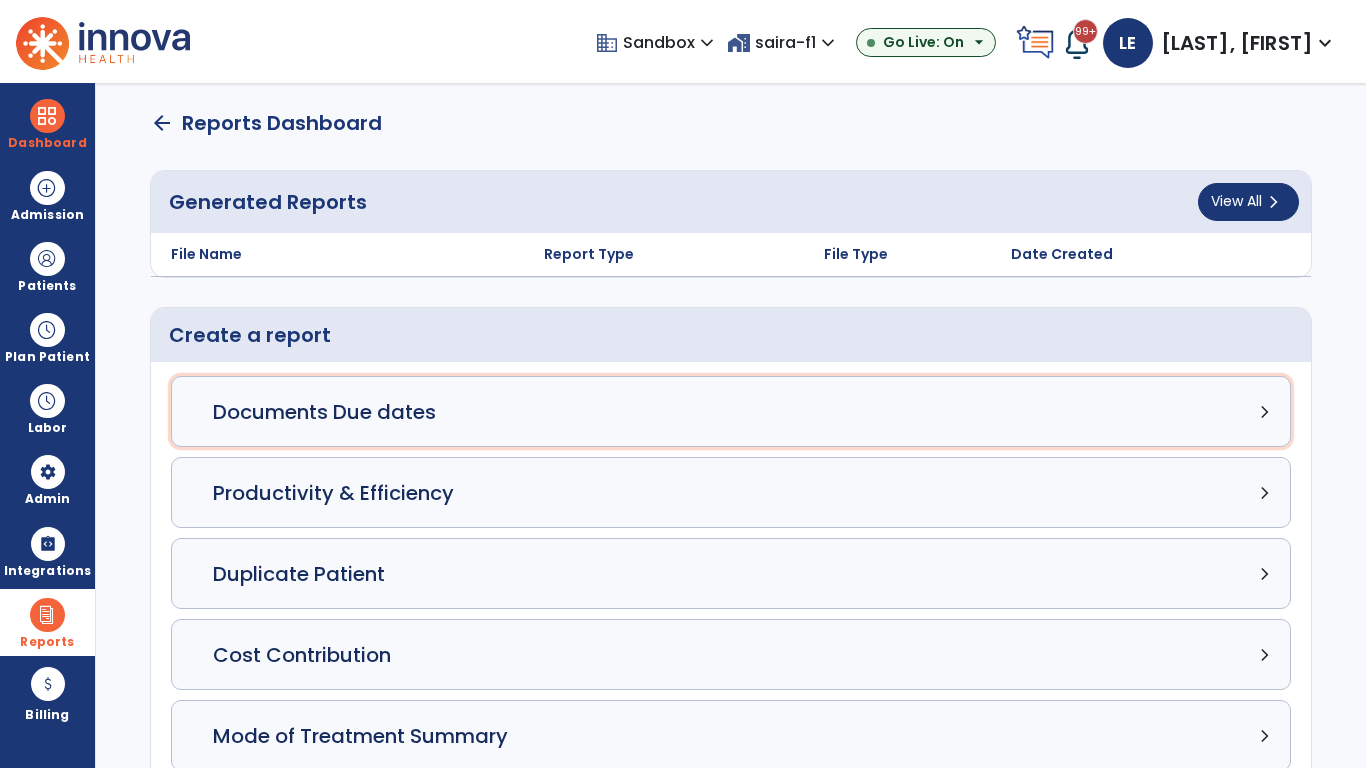 click on "Documents Due dates chevron_right" 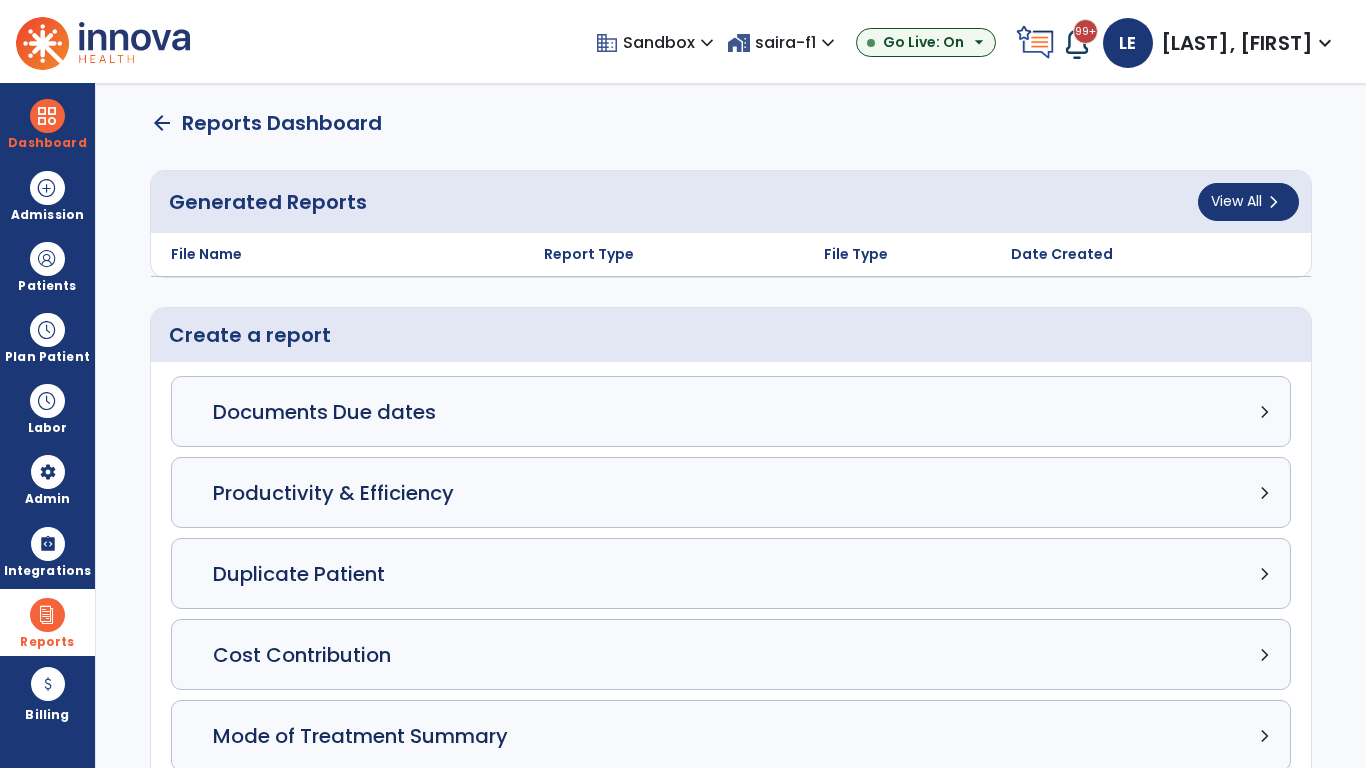 select on "***" 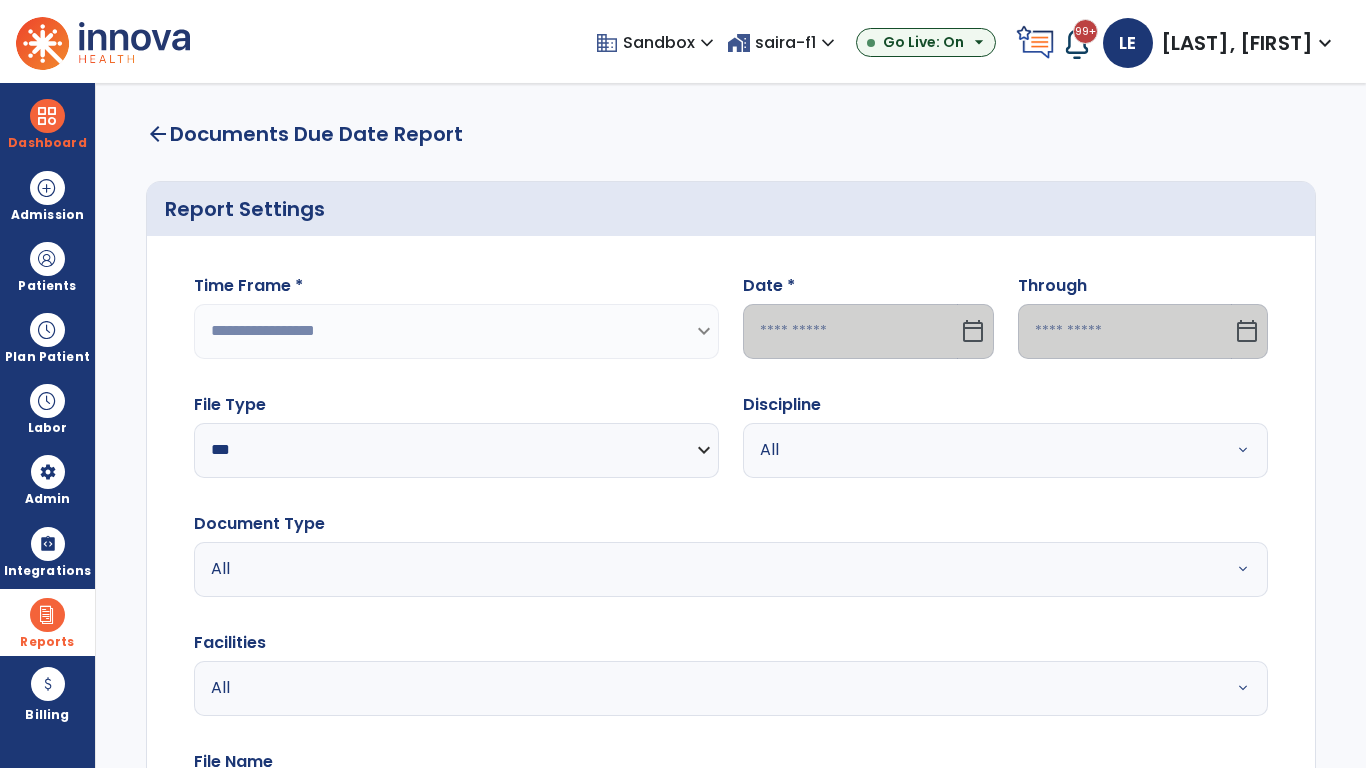 select on "*****" 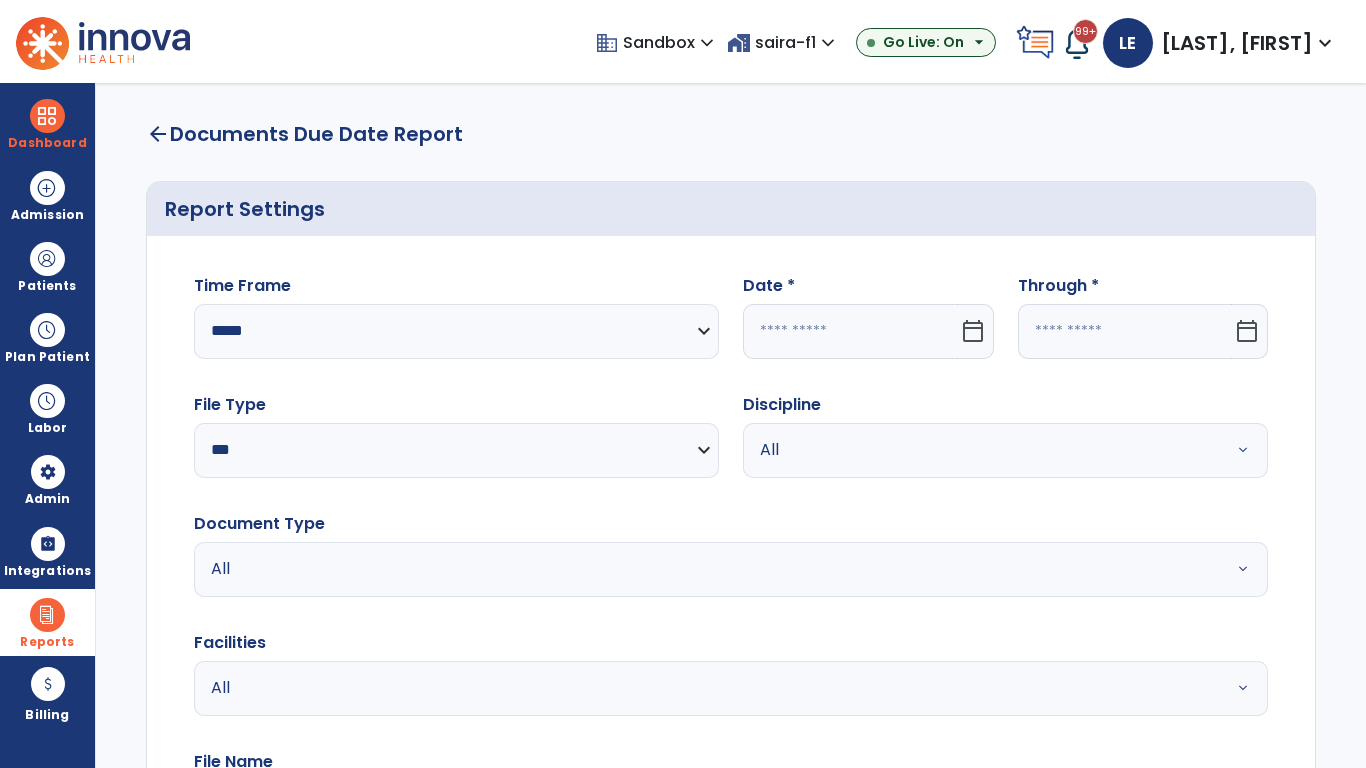 click 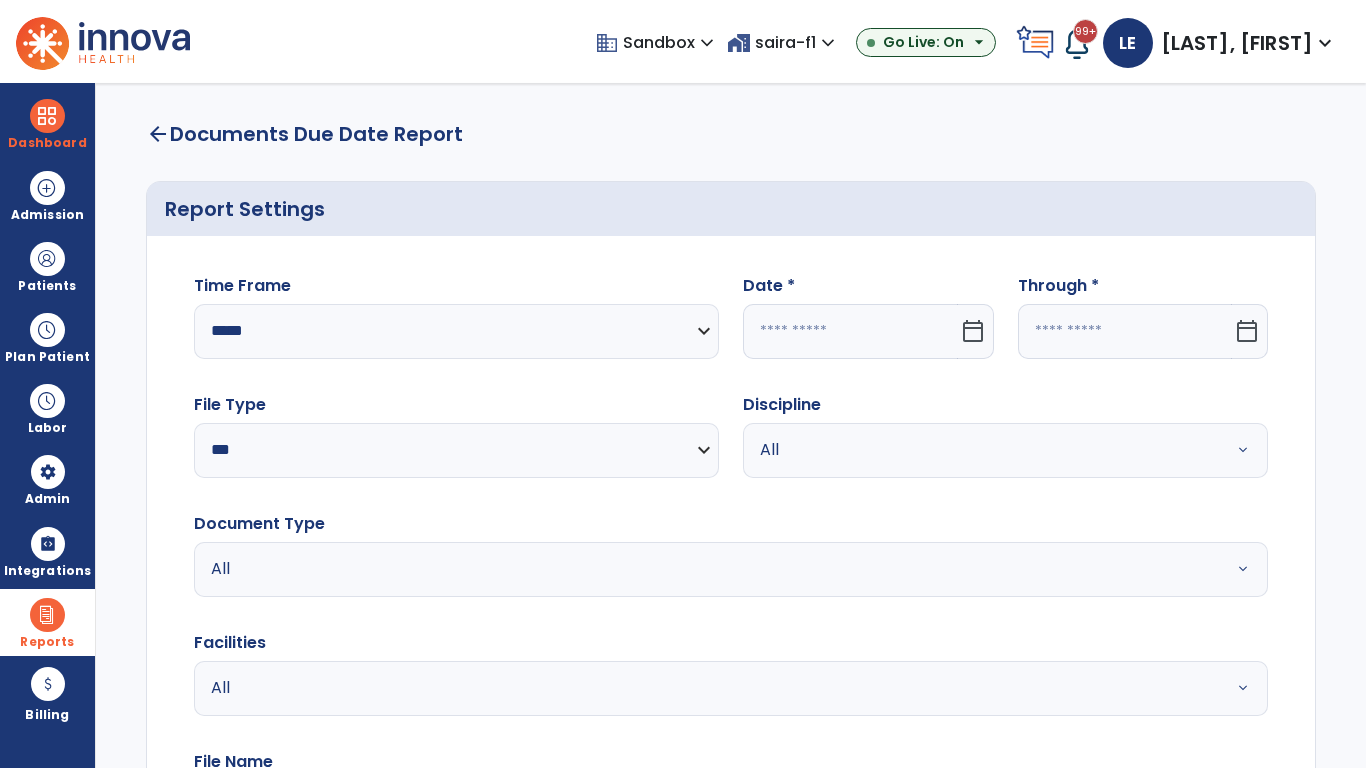 select on "*" 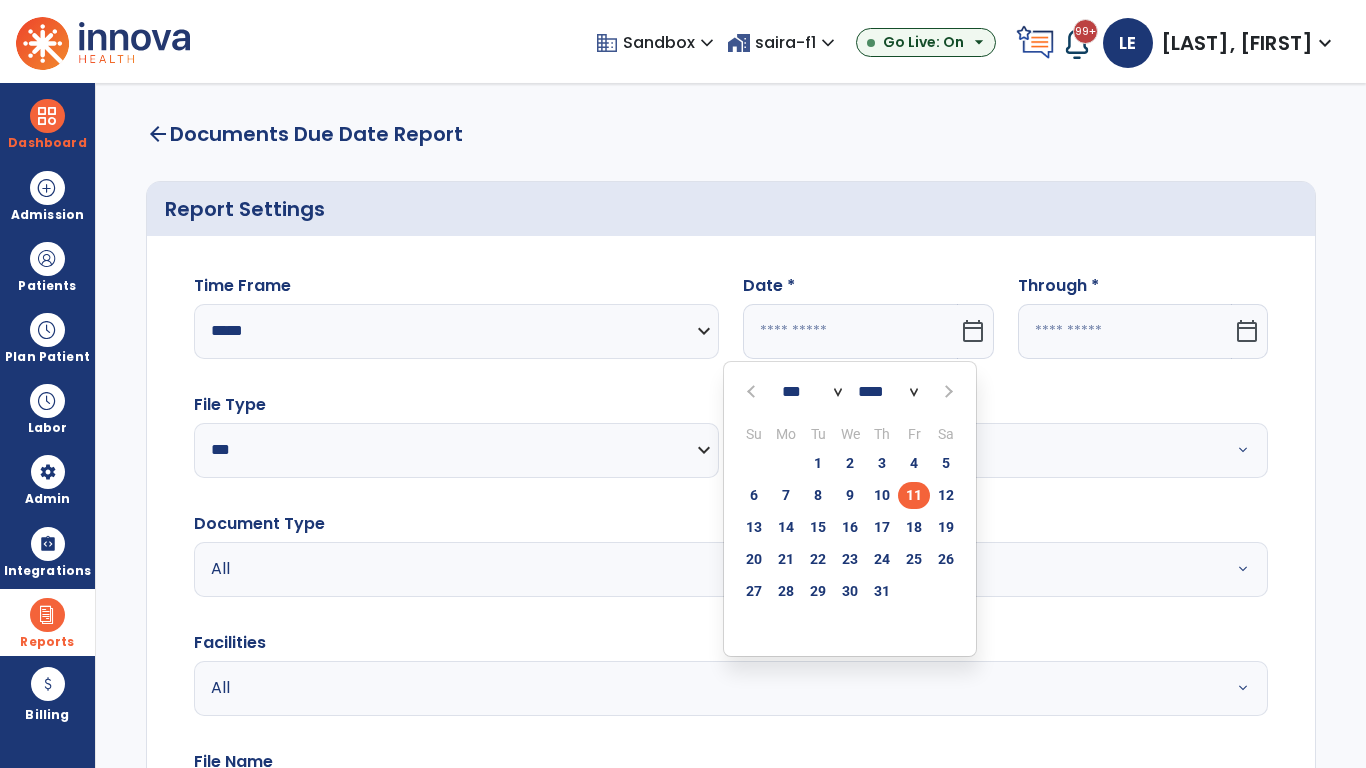 select on "****" 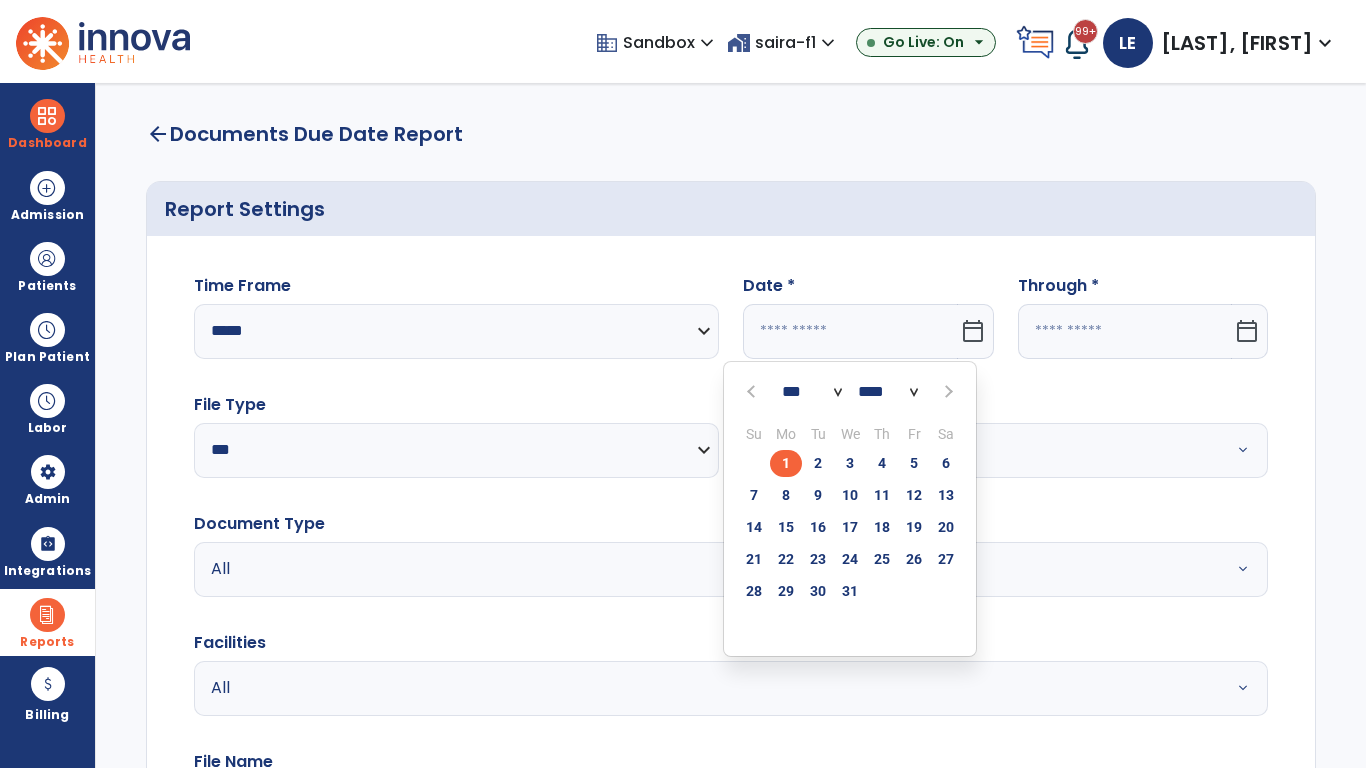 select on "**" 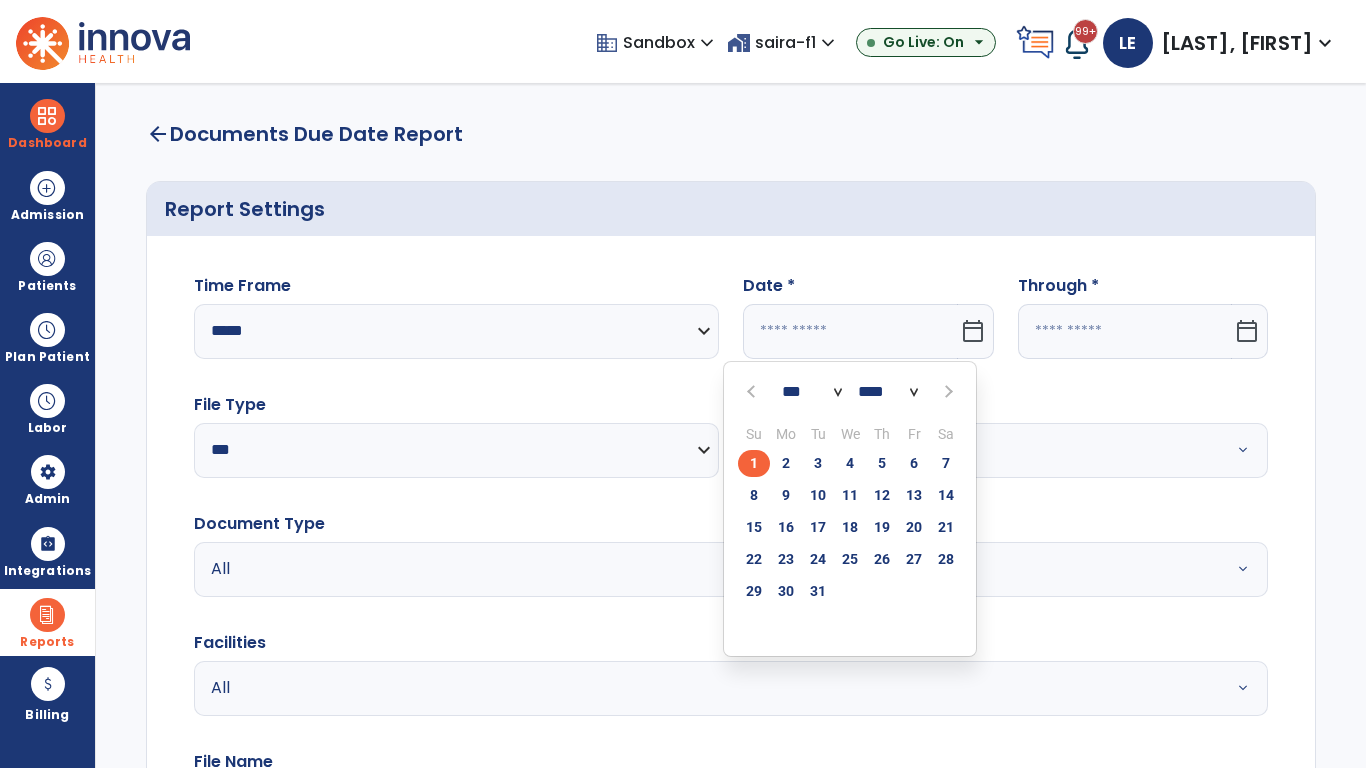click on "1" 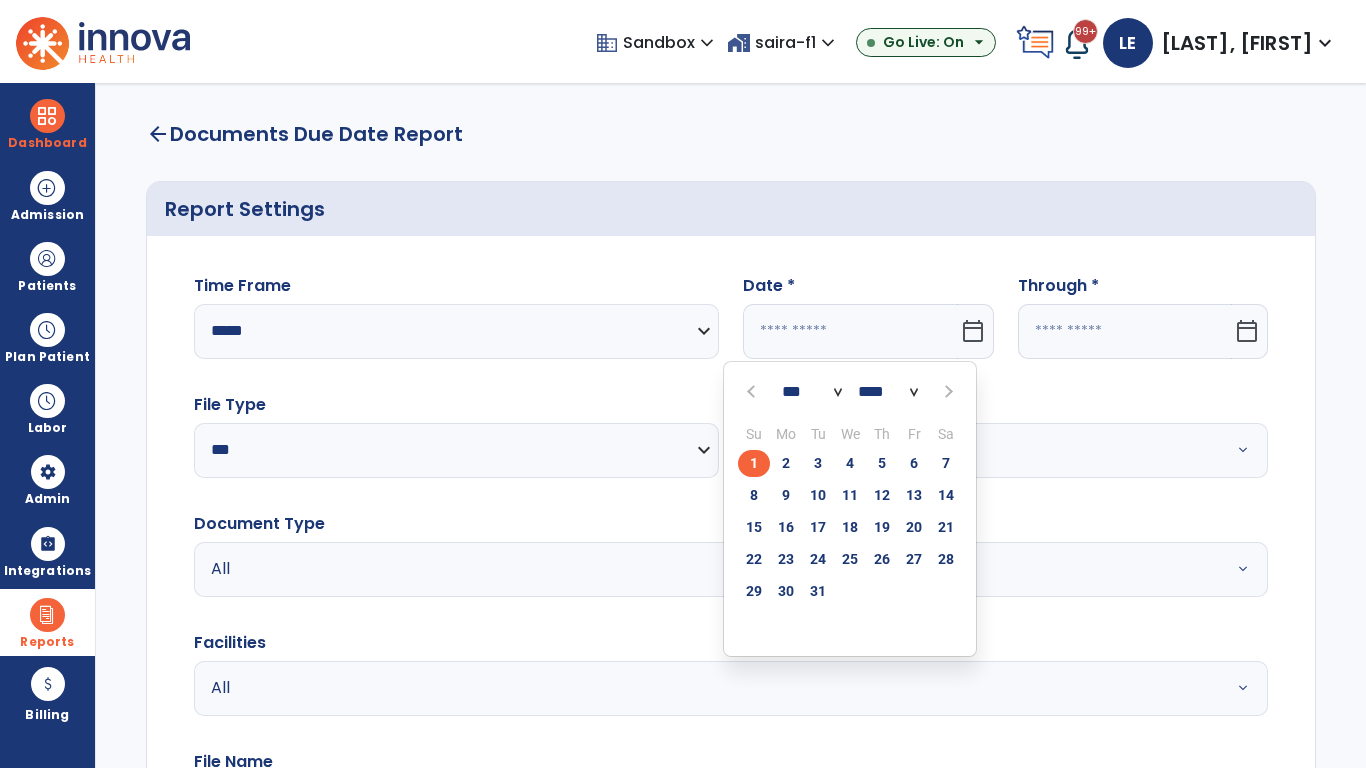 type on "*********" 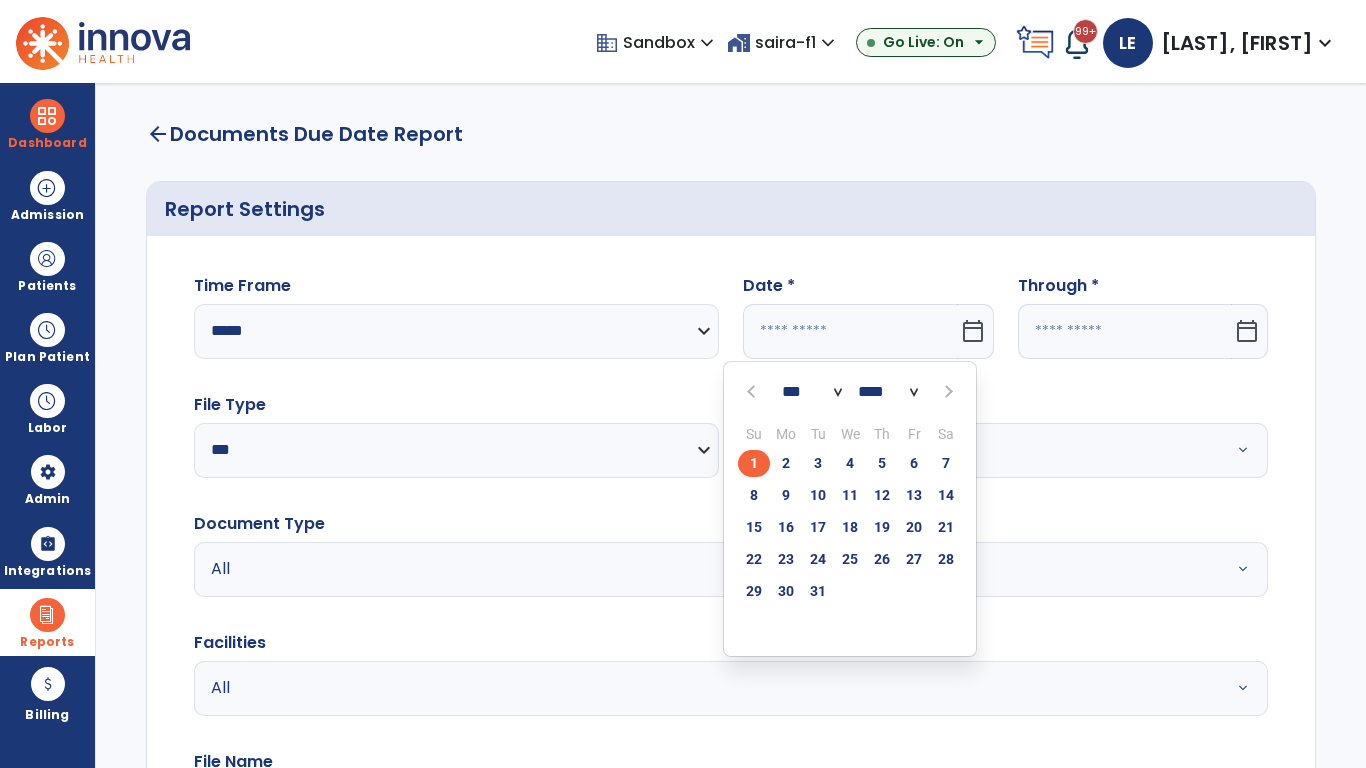 type on "**********" 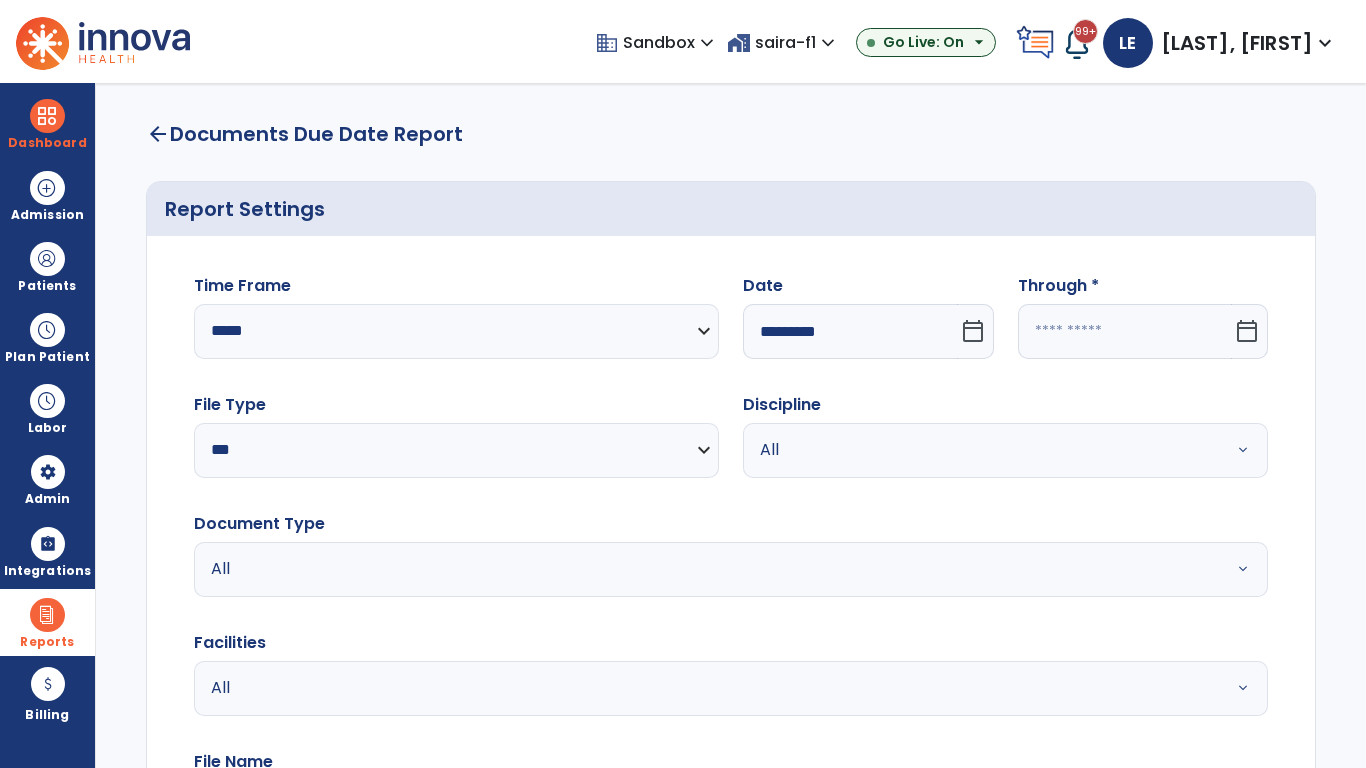 click 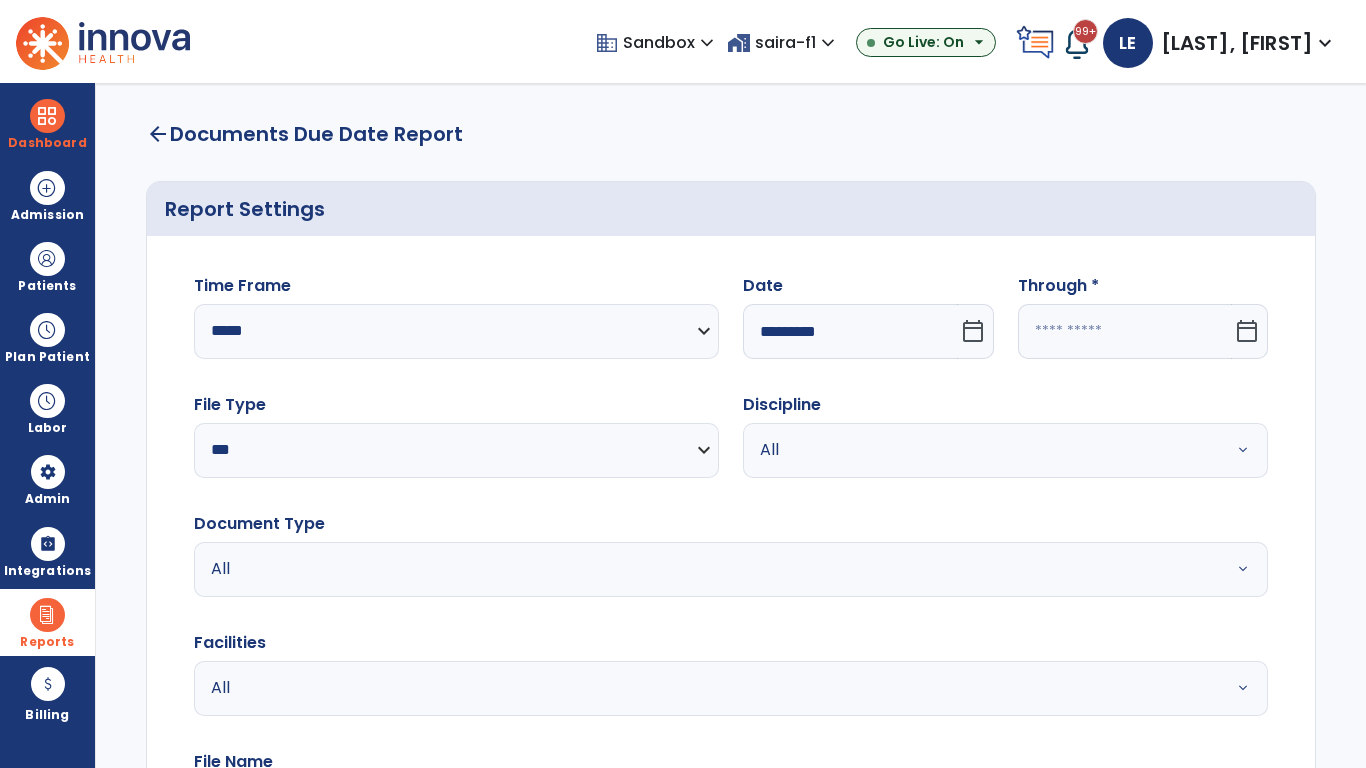 select on "*" 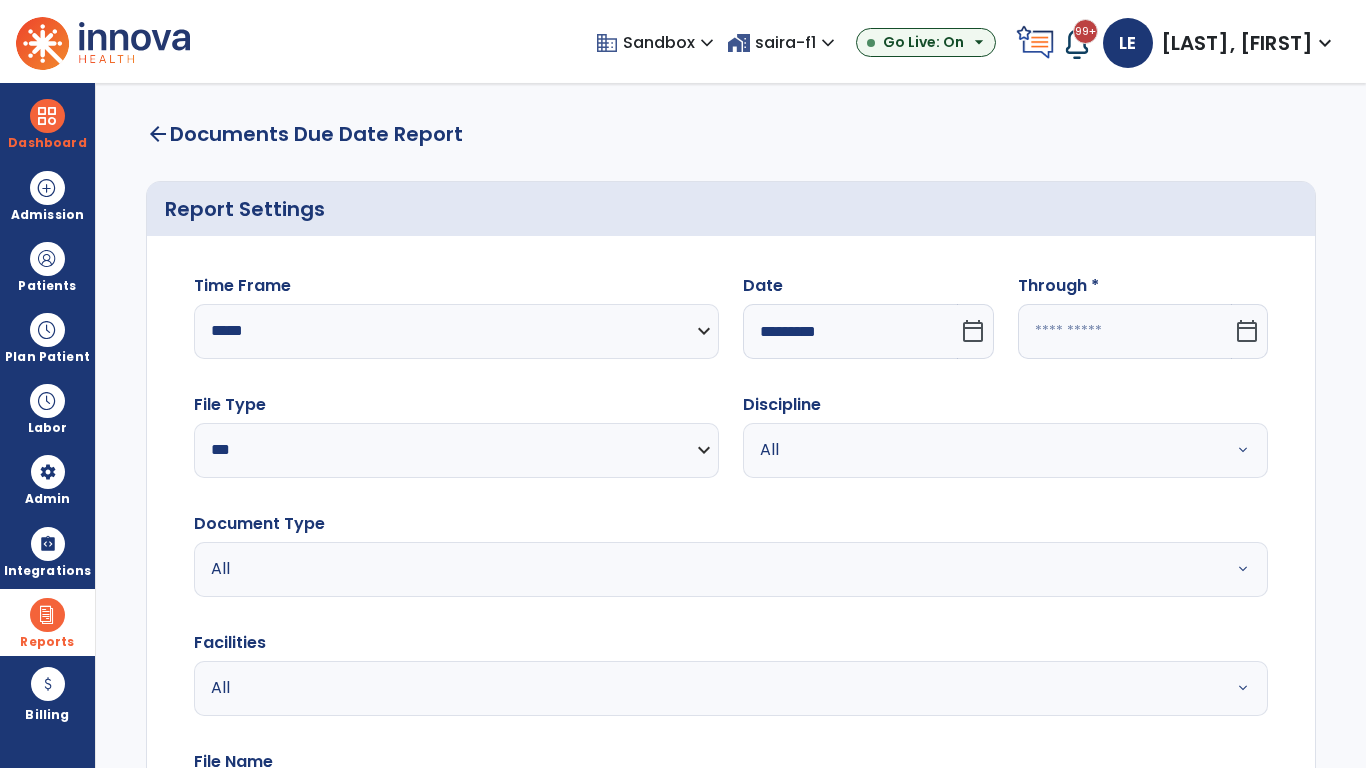 select on "****" 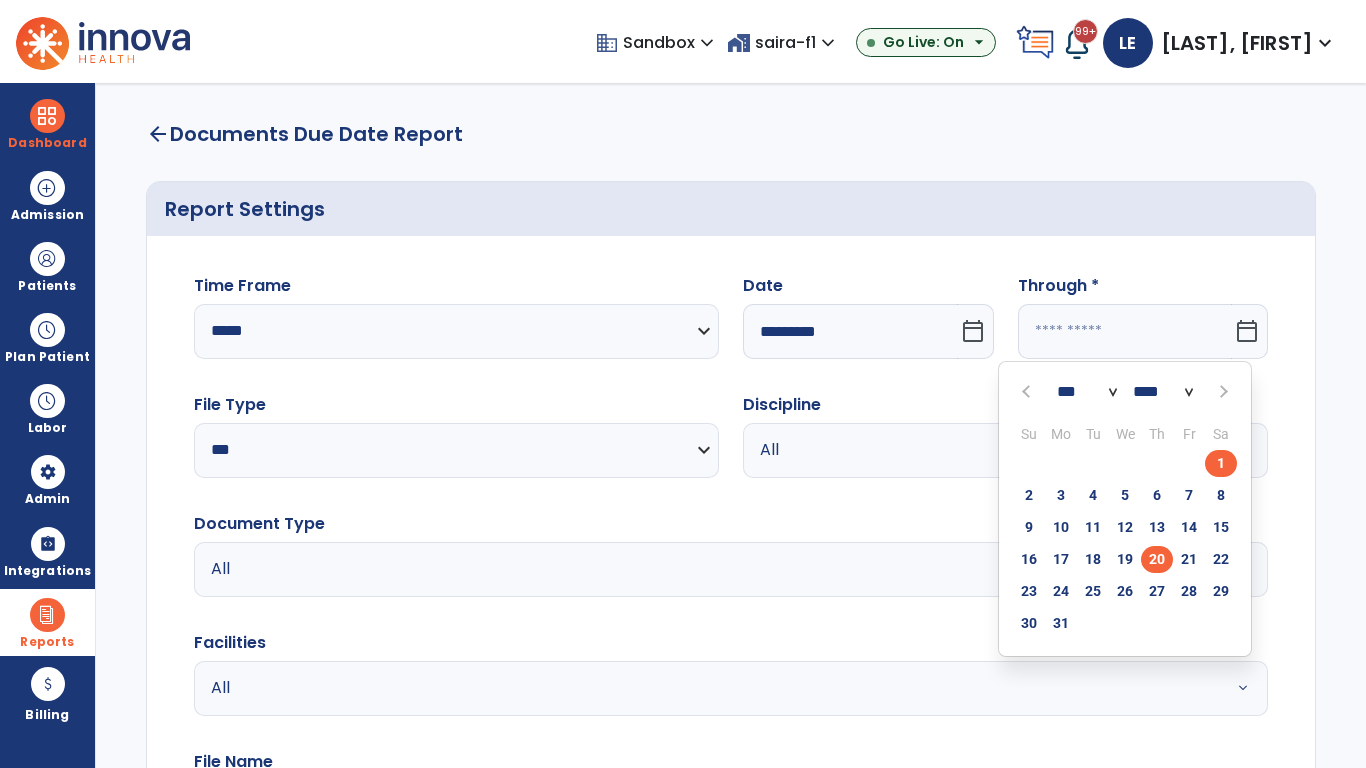 click on "20" 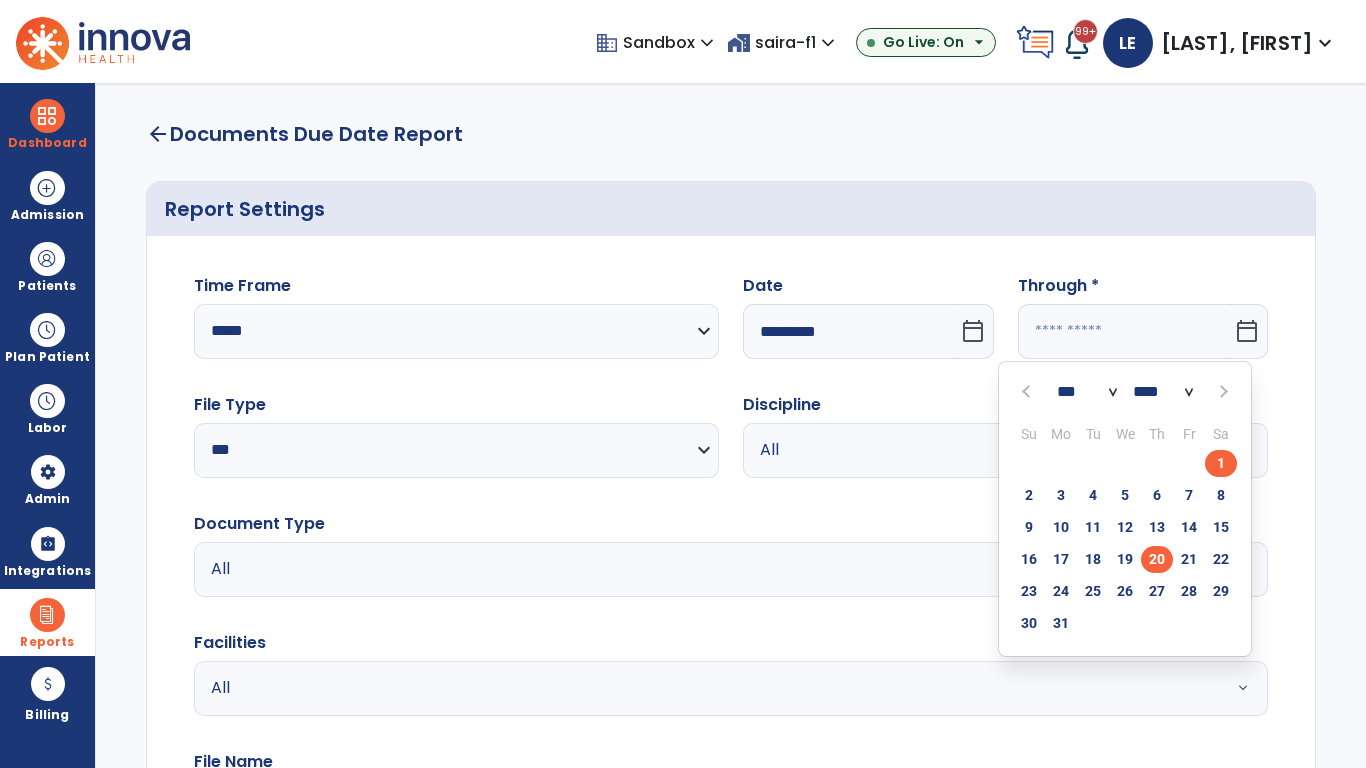 type on "*********" 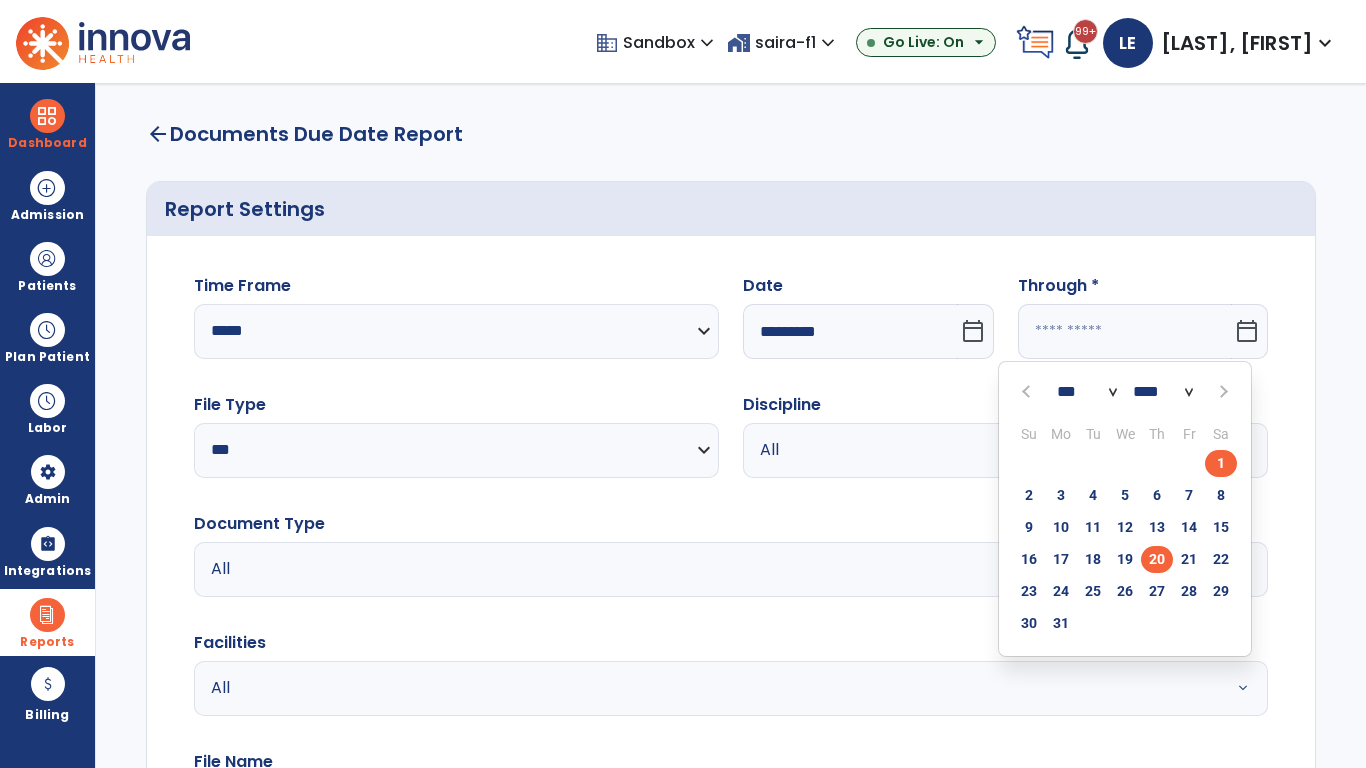 type on "**********" 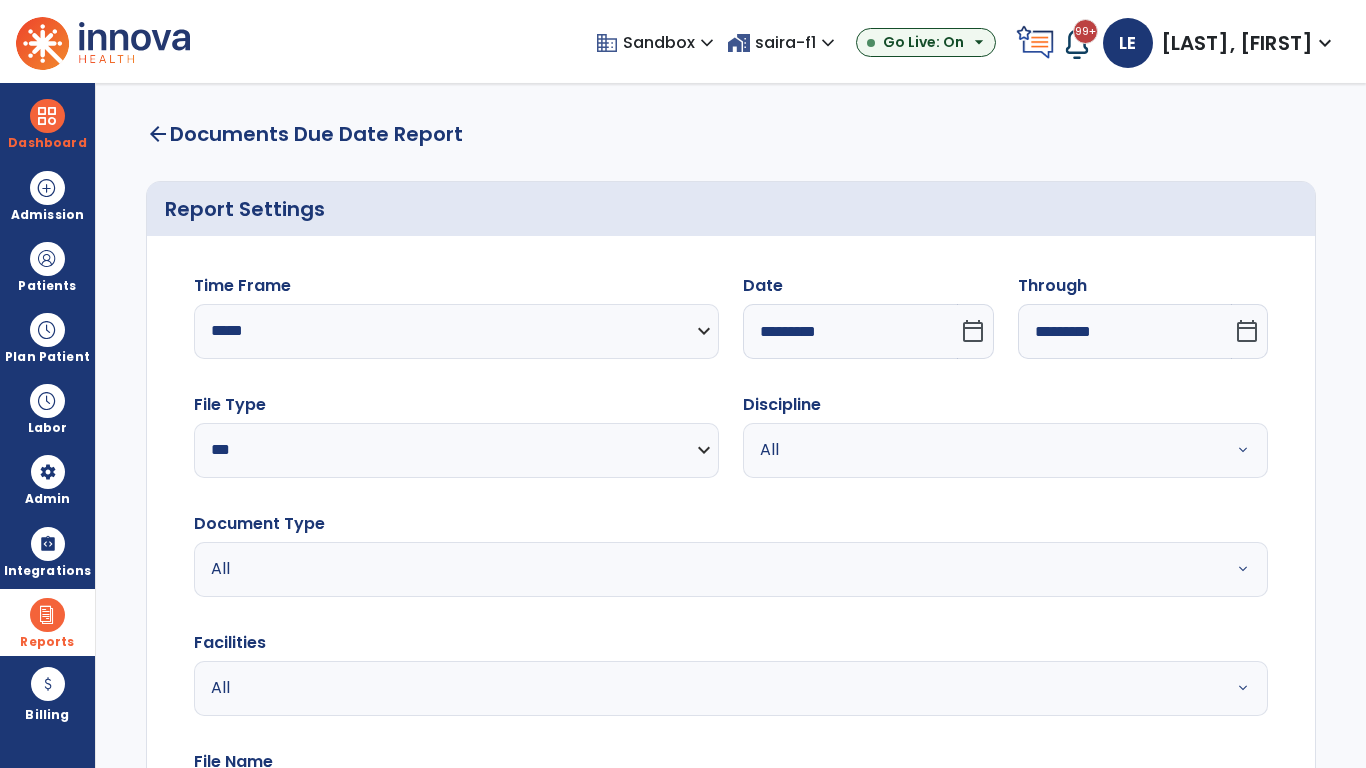 scroll, scrollTop: 51, scrollLeft: 0, axis: vertical 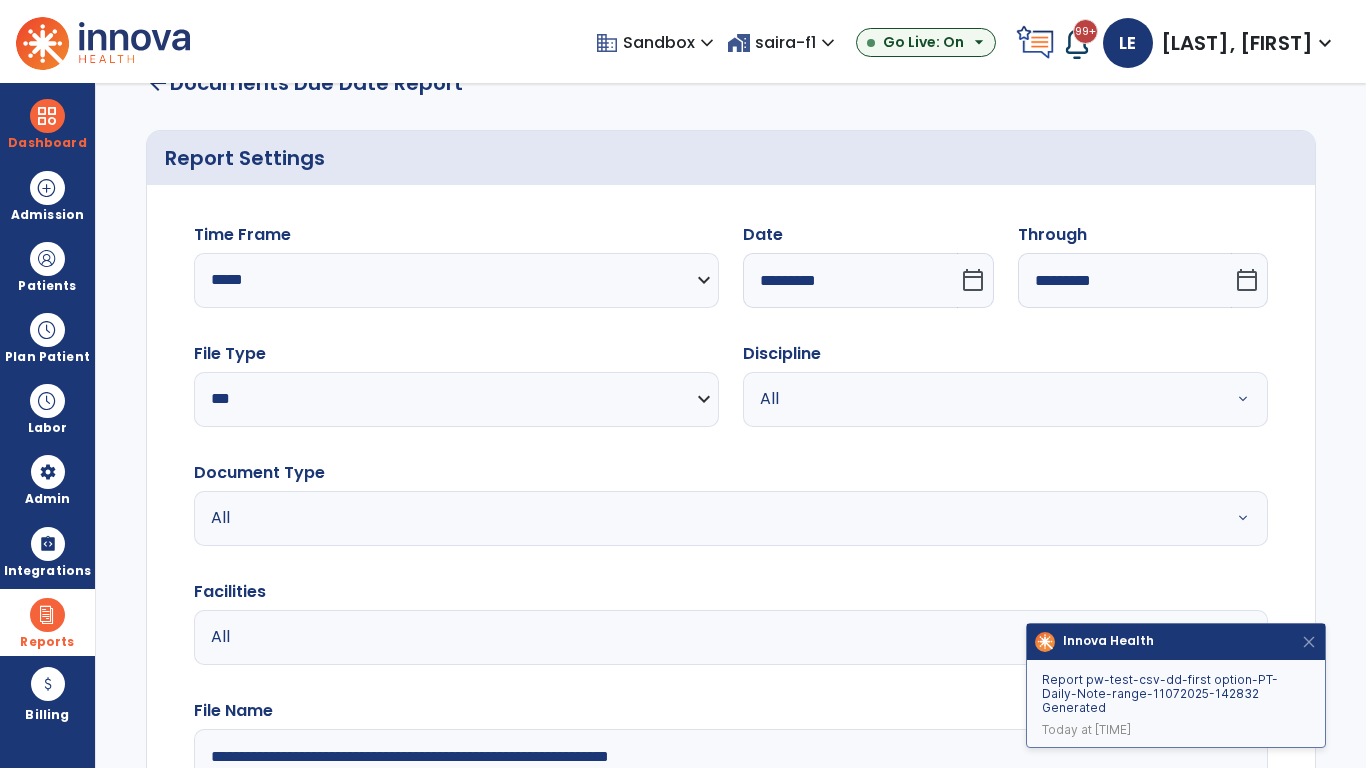 type on "**********" 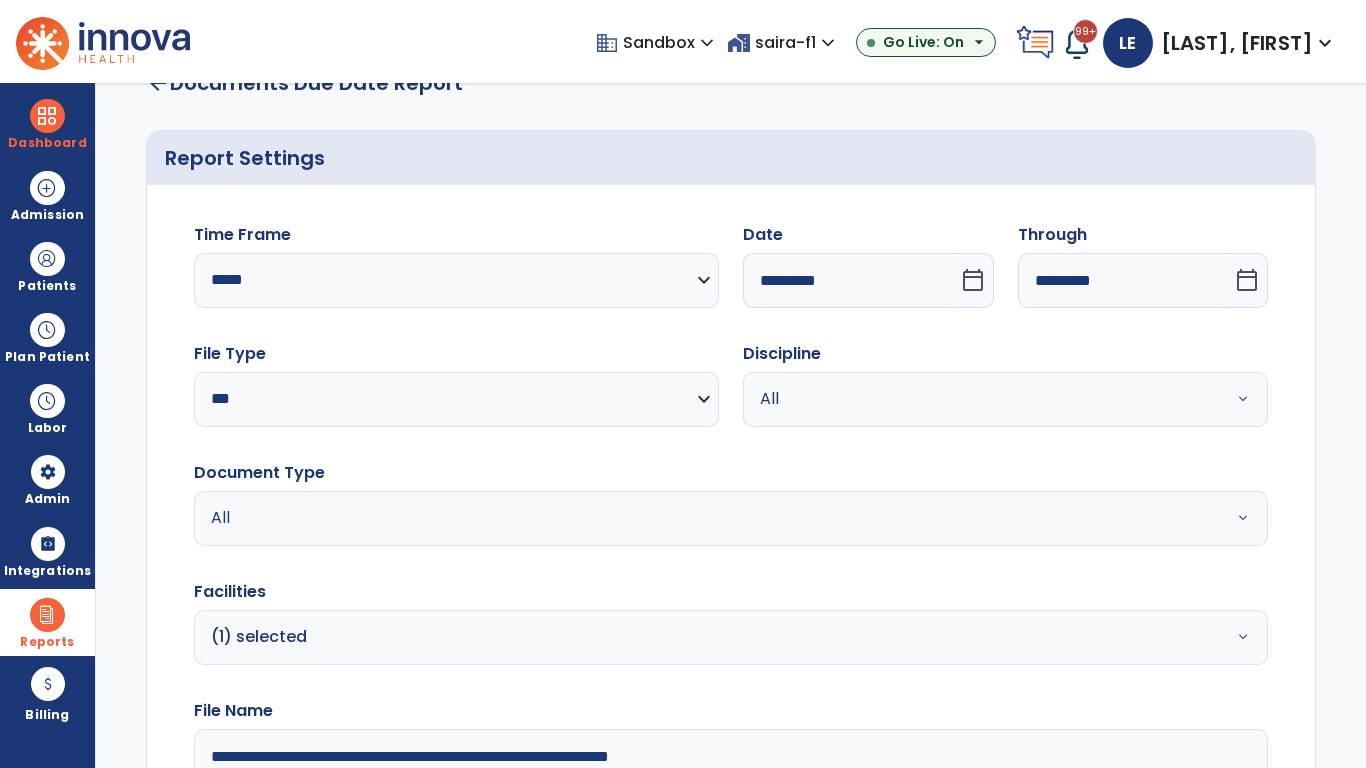 click on "All" at bounding box center (981, 399) 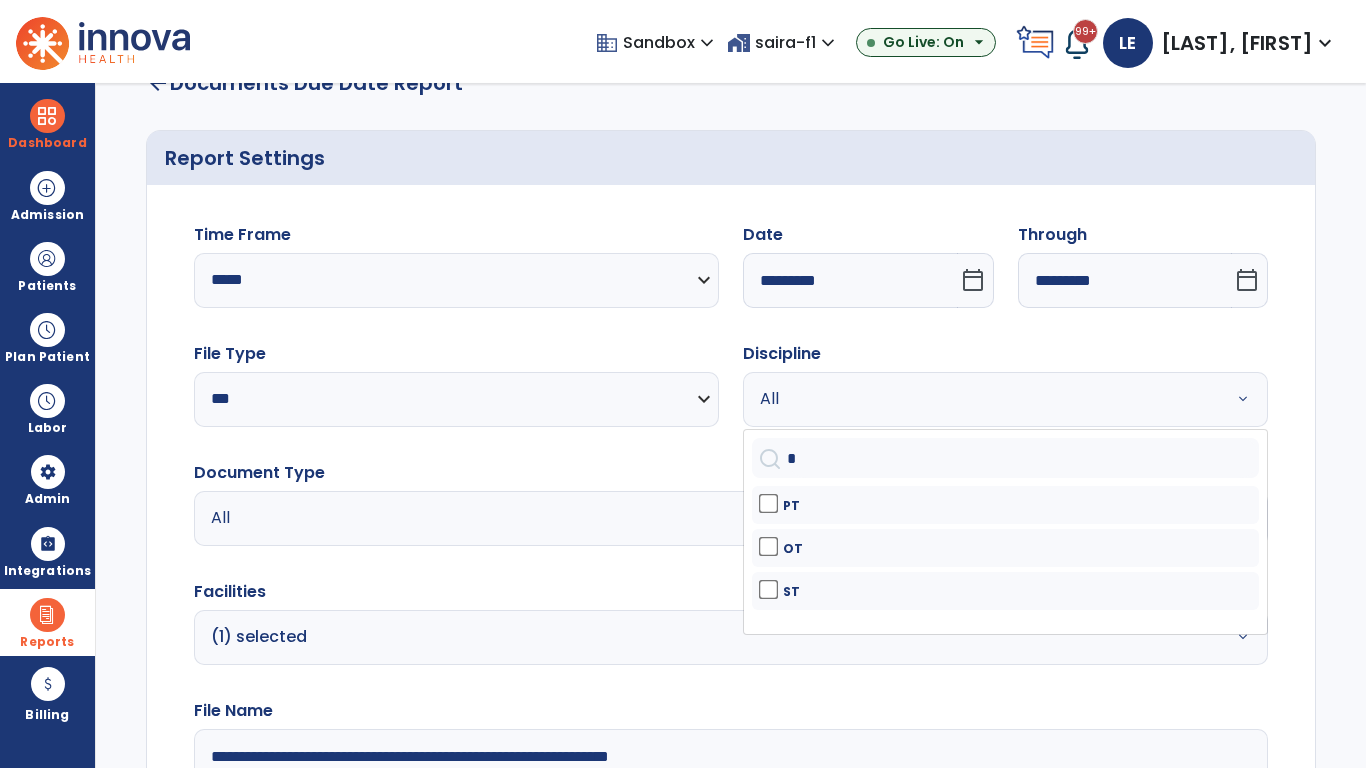 type on "**" 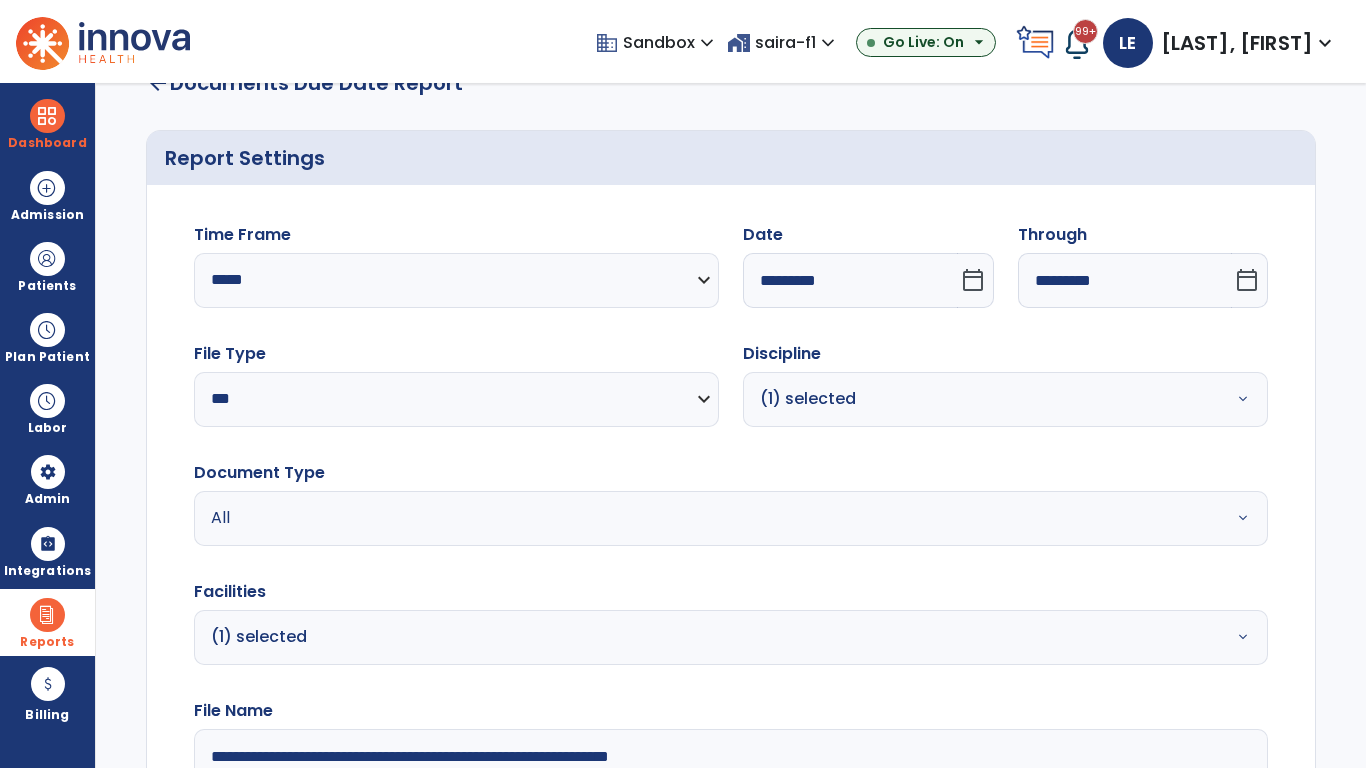 click on "All" at bounding box center [679, 518] 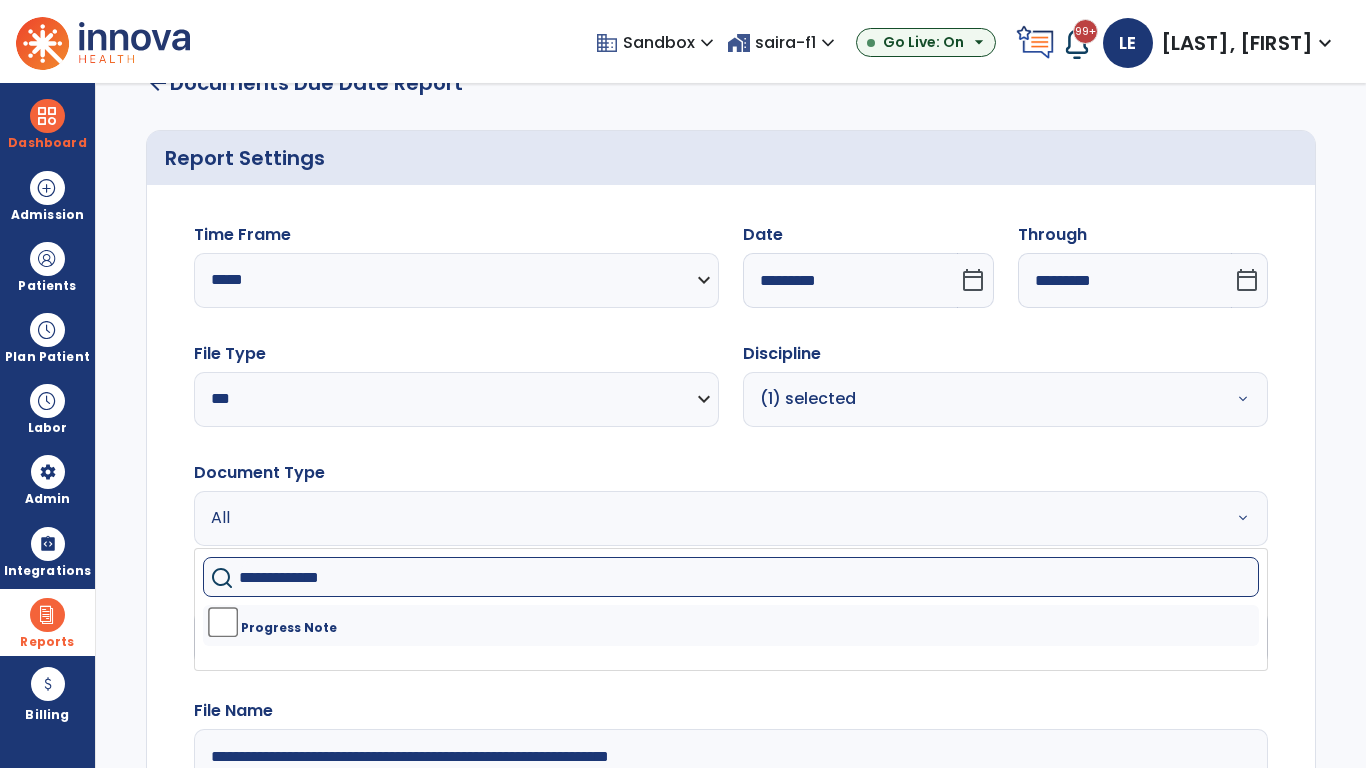 type on "**********" 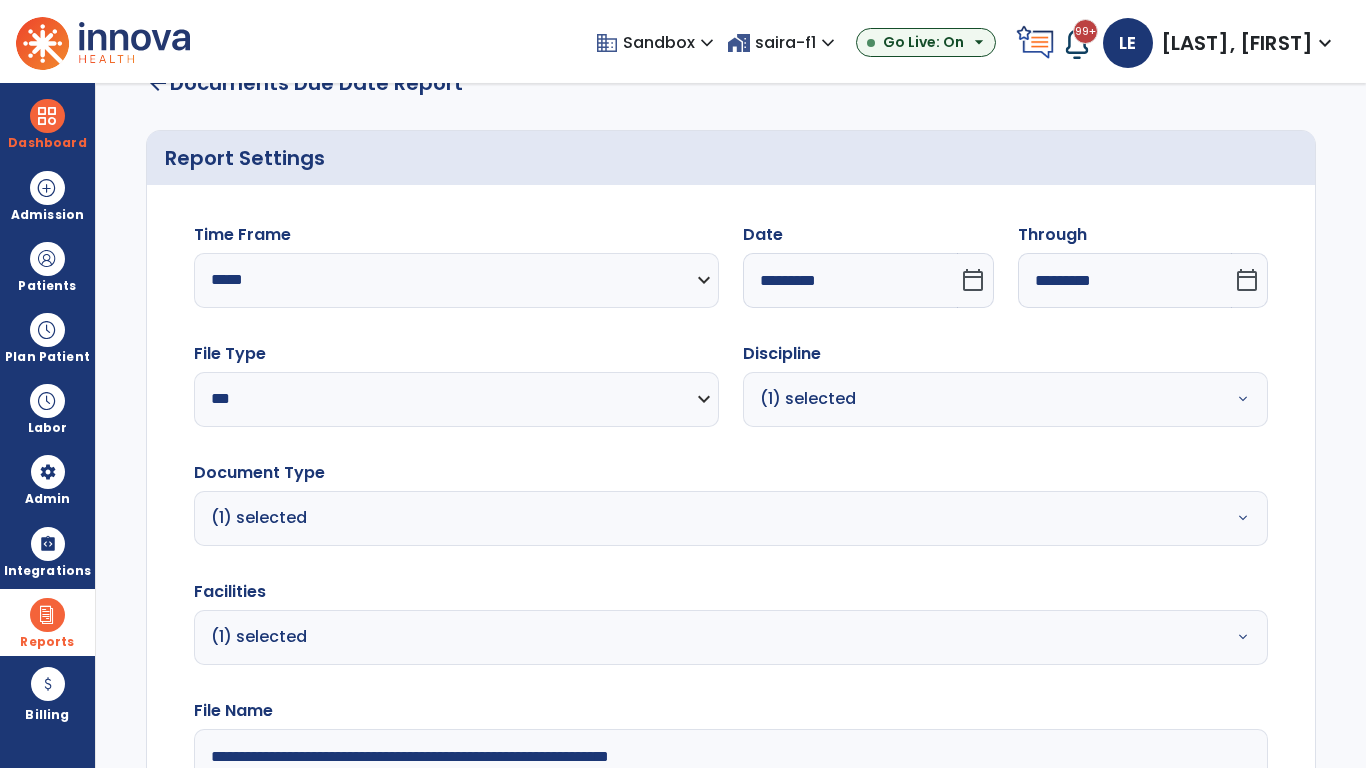 click on "Generate Report" 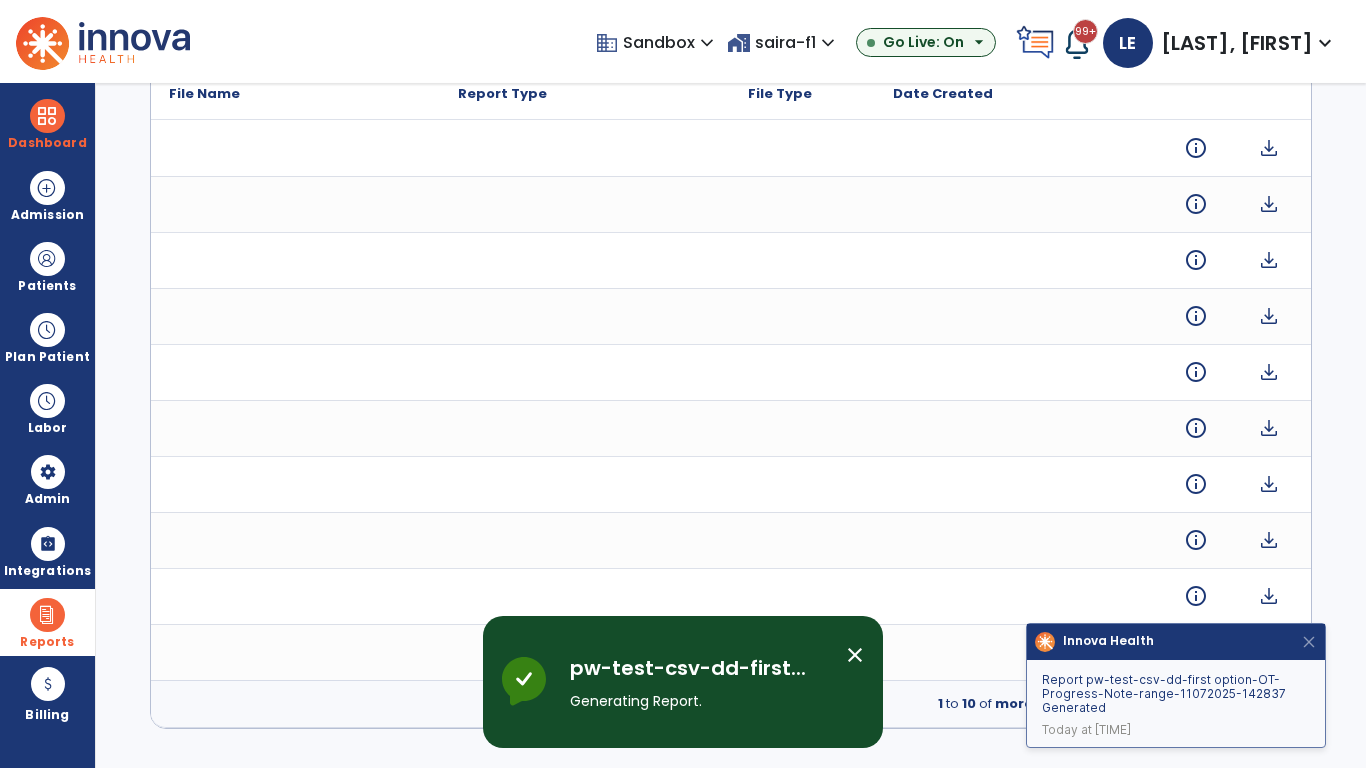 scroll, scrollTop: 0, scrollLeft: 0, axis: both 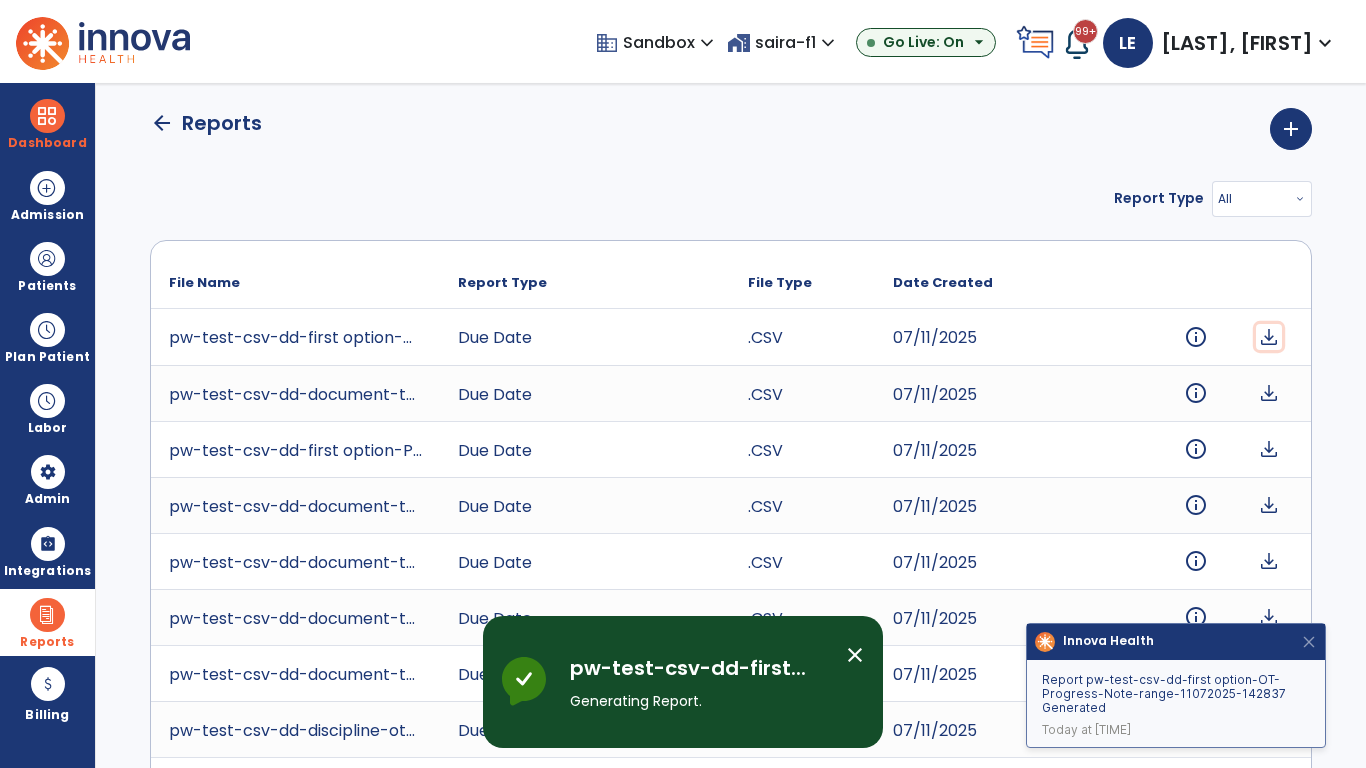 click on "download" 